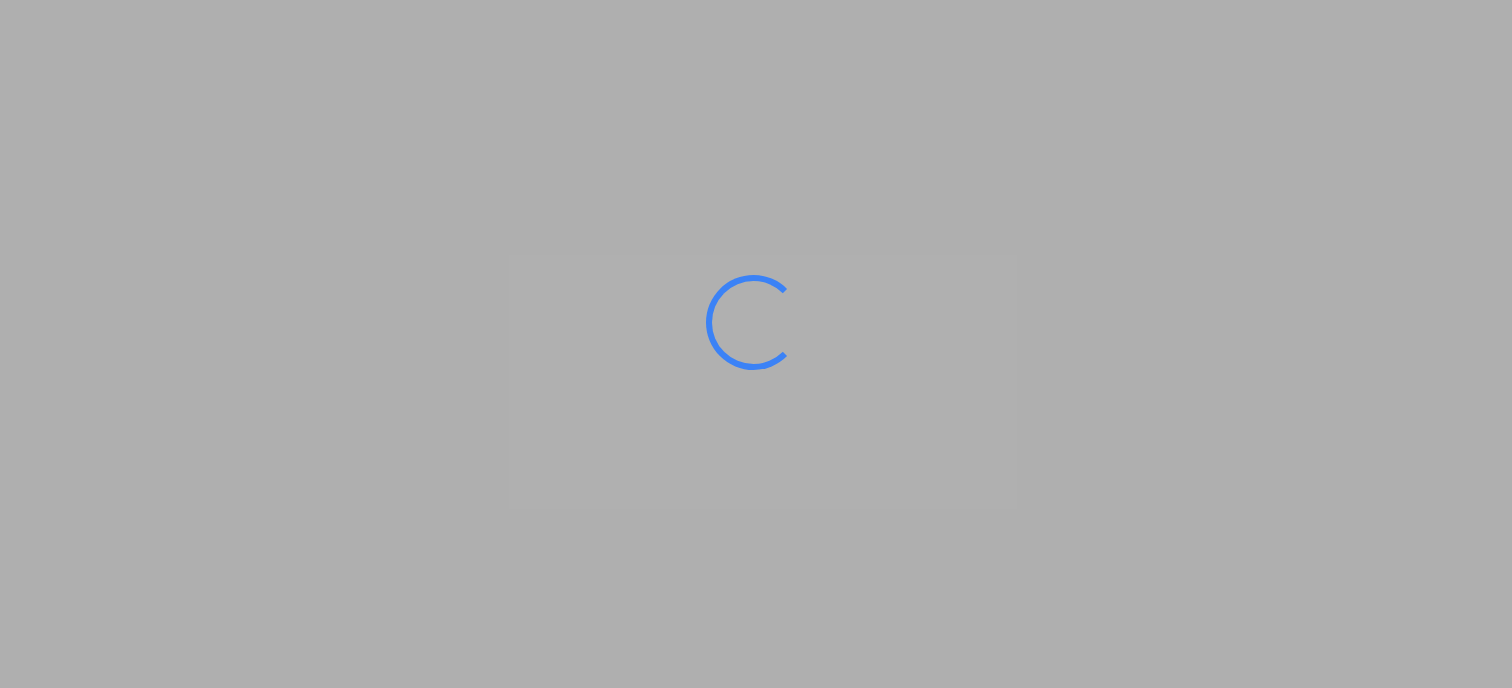 scroll, scrollTop: 0, scrollLeft: 0, axis: both 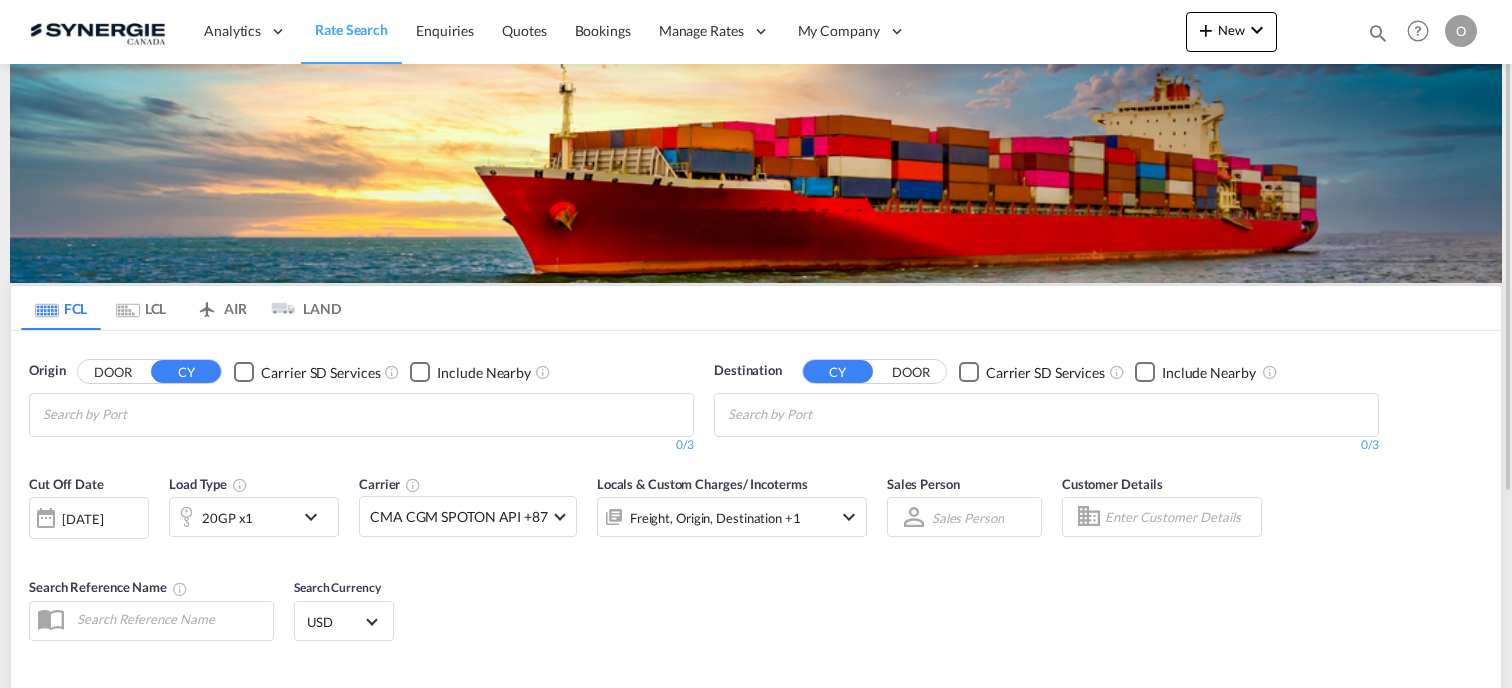 click at bounding box center (1378, 33) 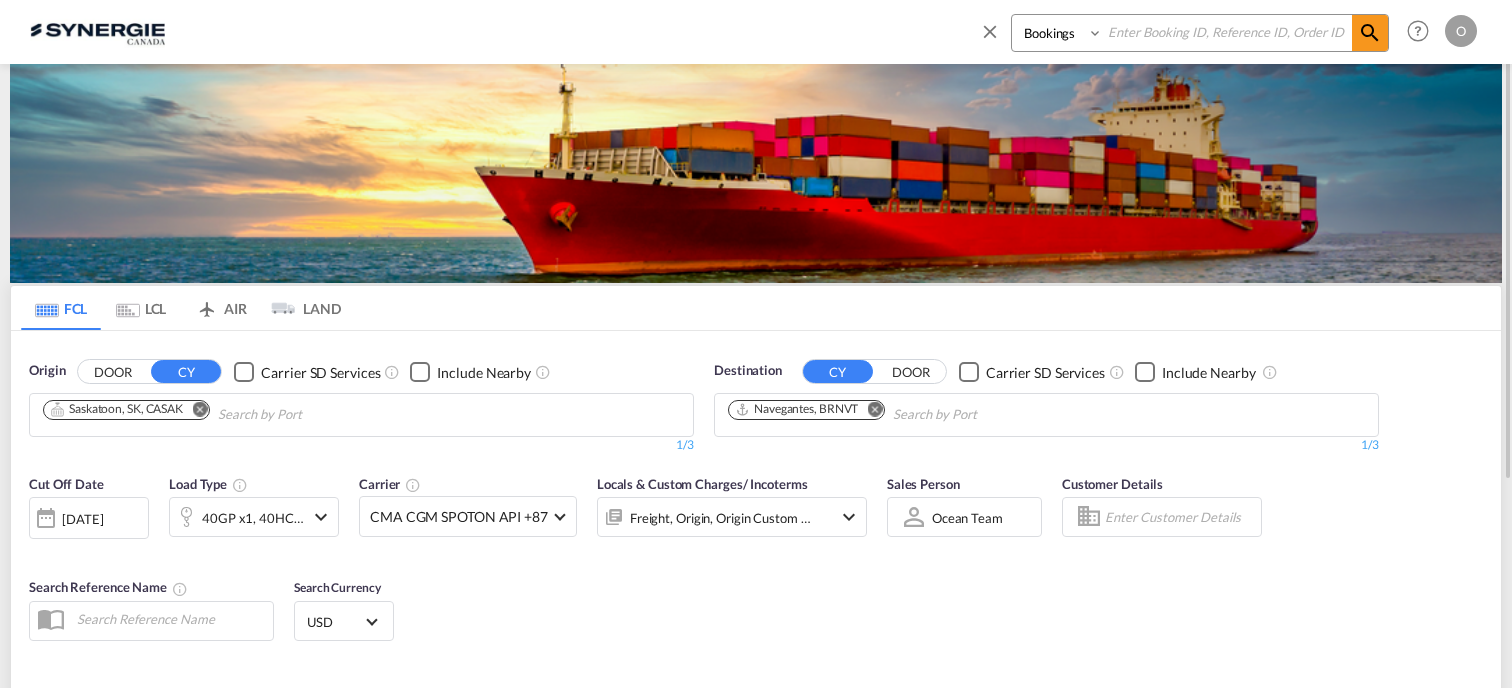 paste on "SYC000013142" 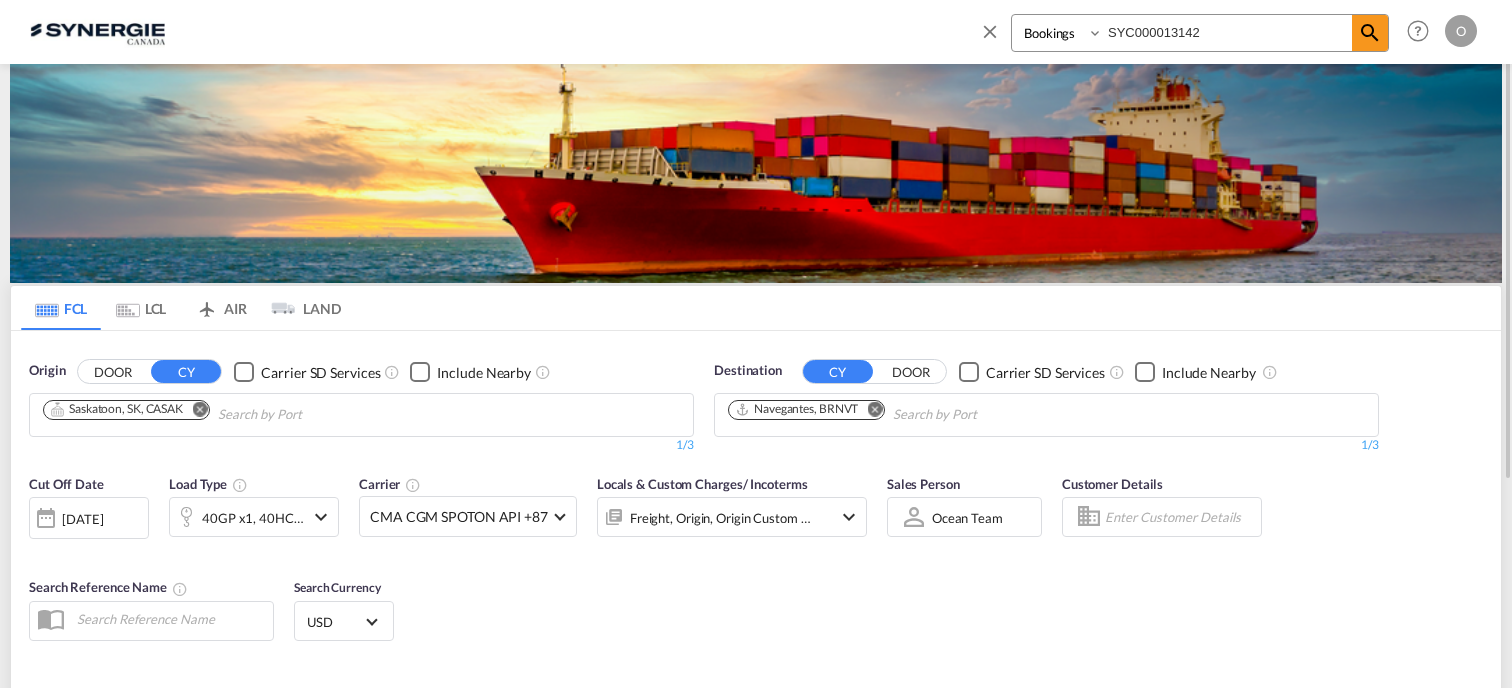 type on "SYC000013142" 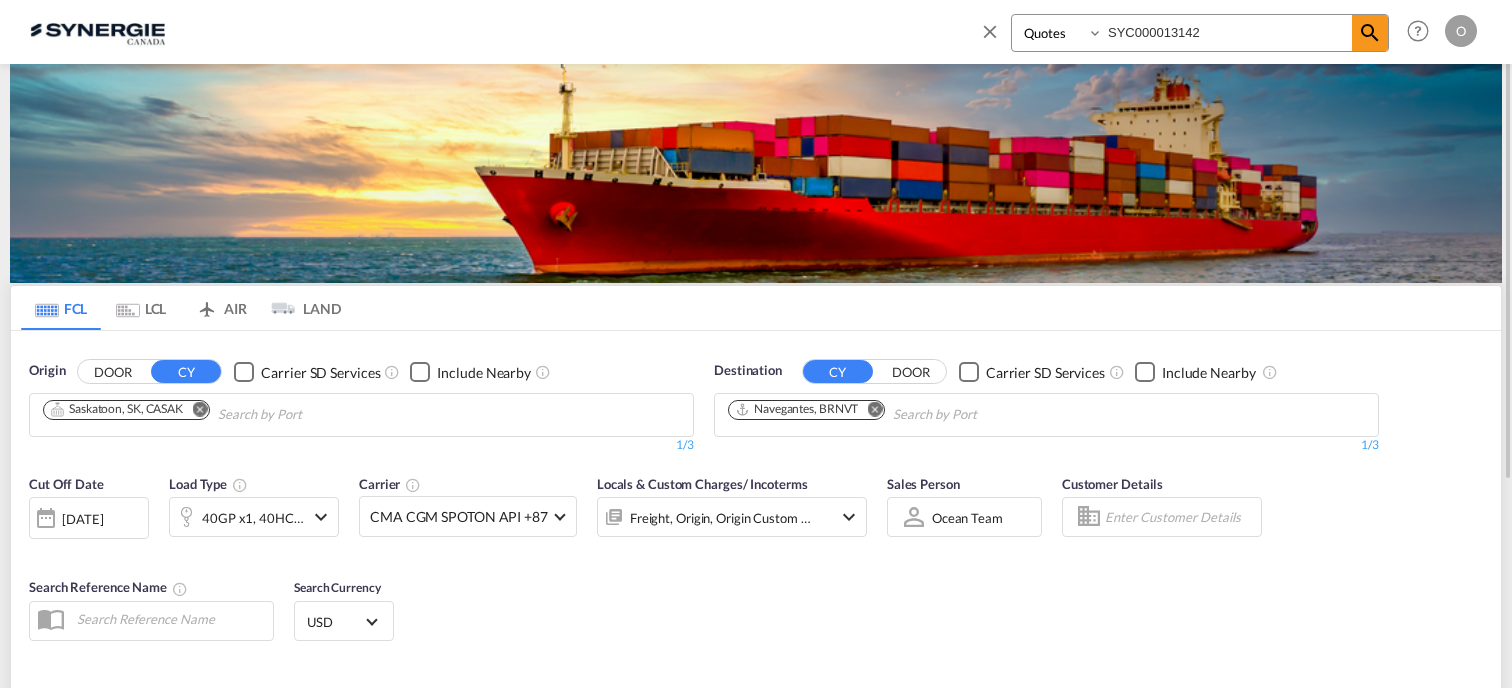 click on "Bookings Quotes Enquiries" at bounding box center [1059, 33] 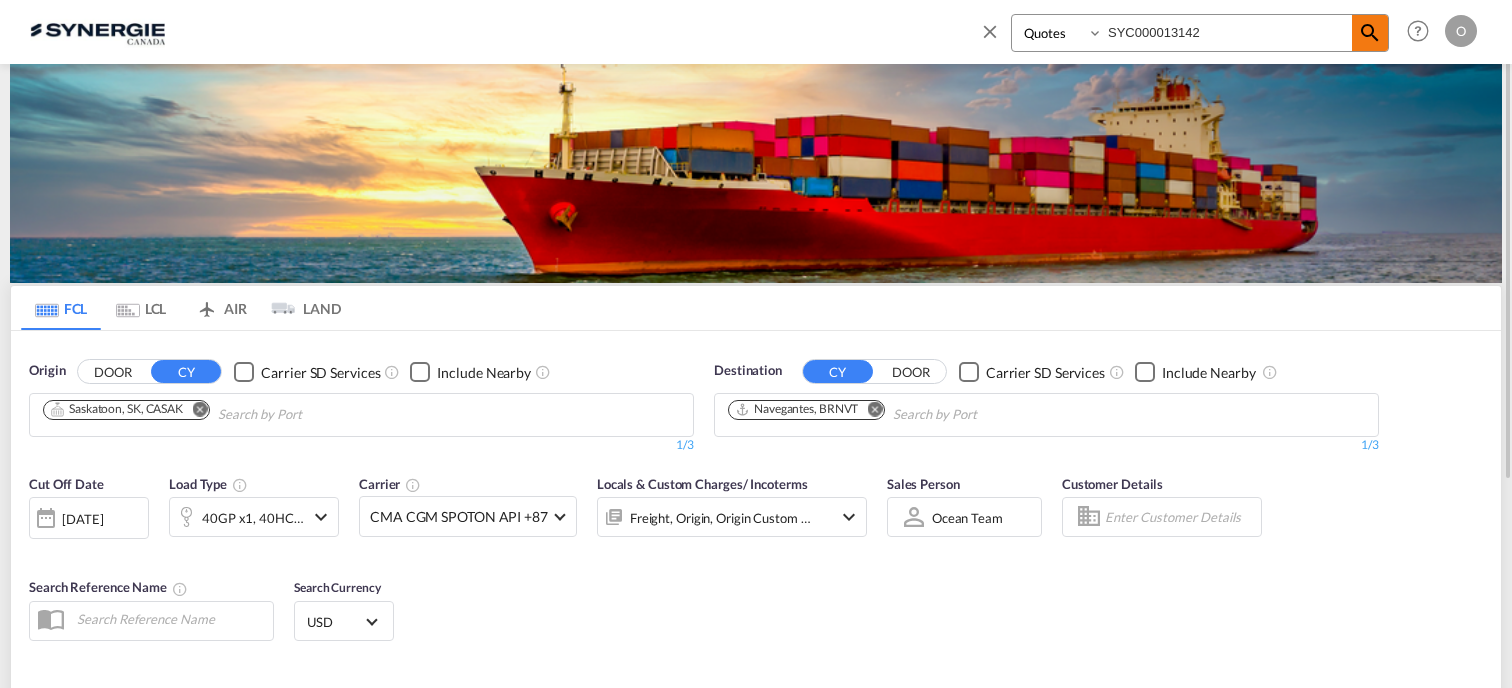 click at bounding box center (1370, 33) 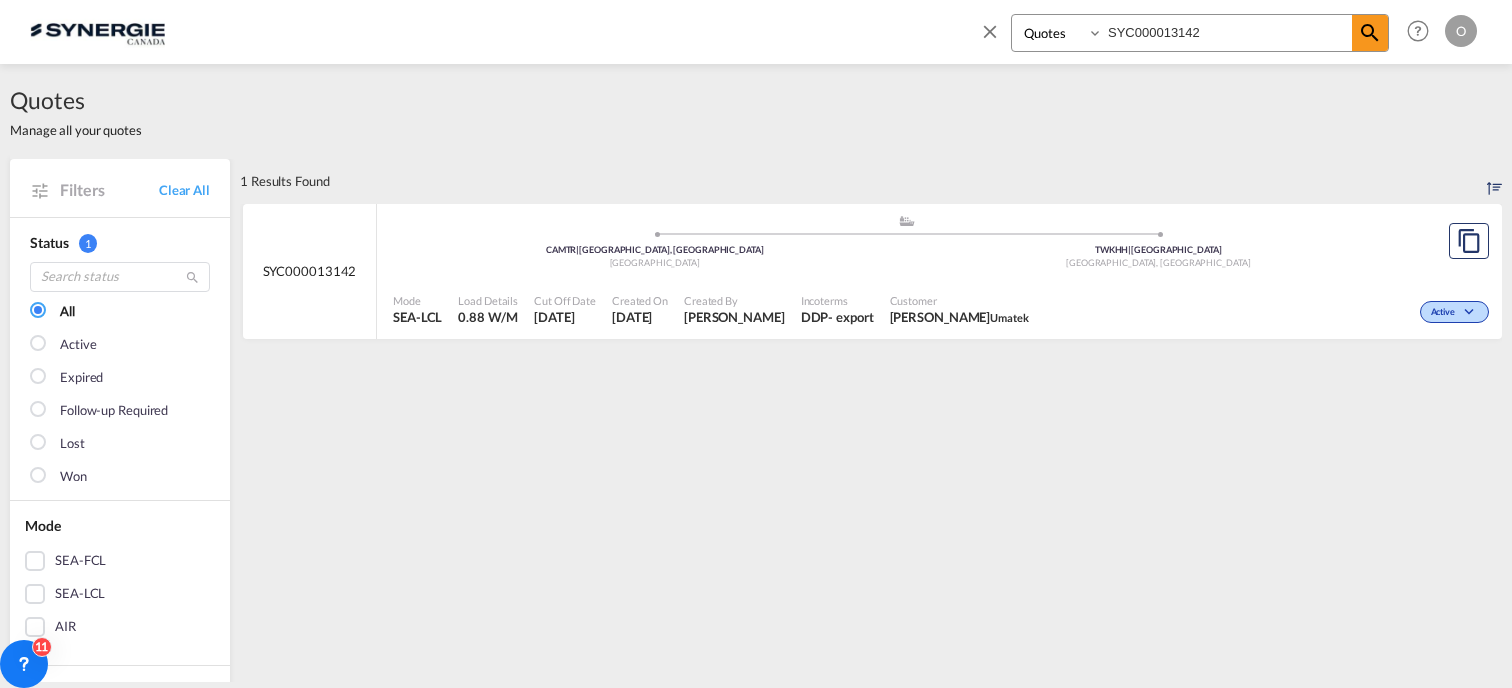 click on "[PERSON_NAME]" at bounding box center (734, 317) 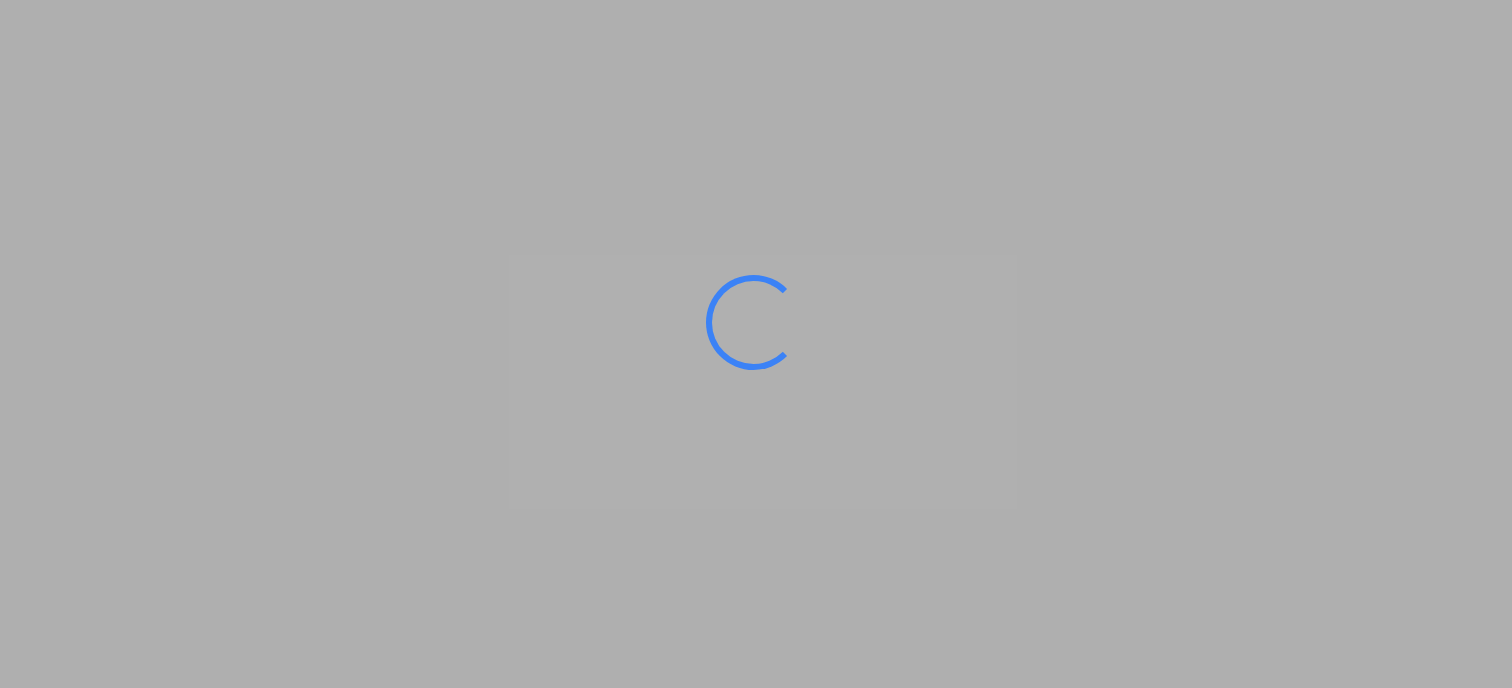 scroll, scrollTop: 0, scrollLeft: 0, axis: both 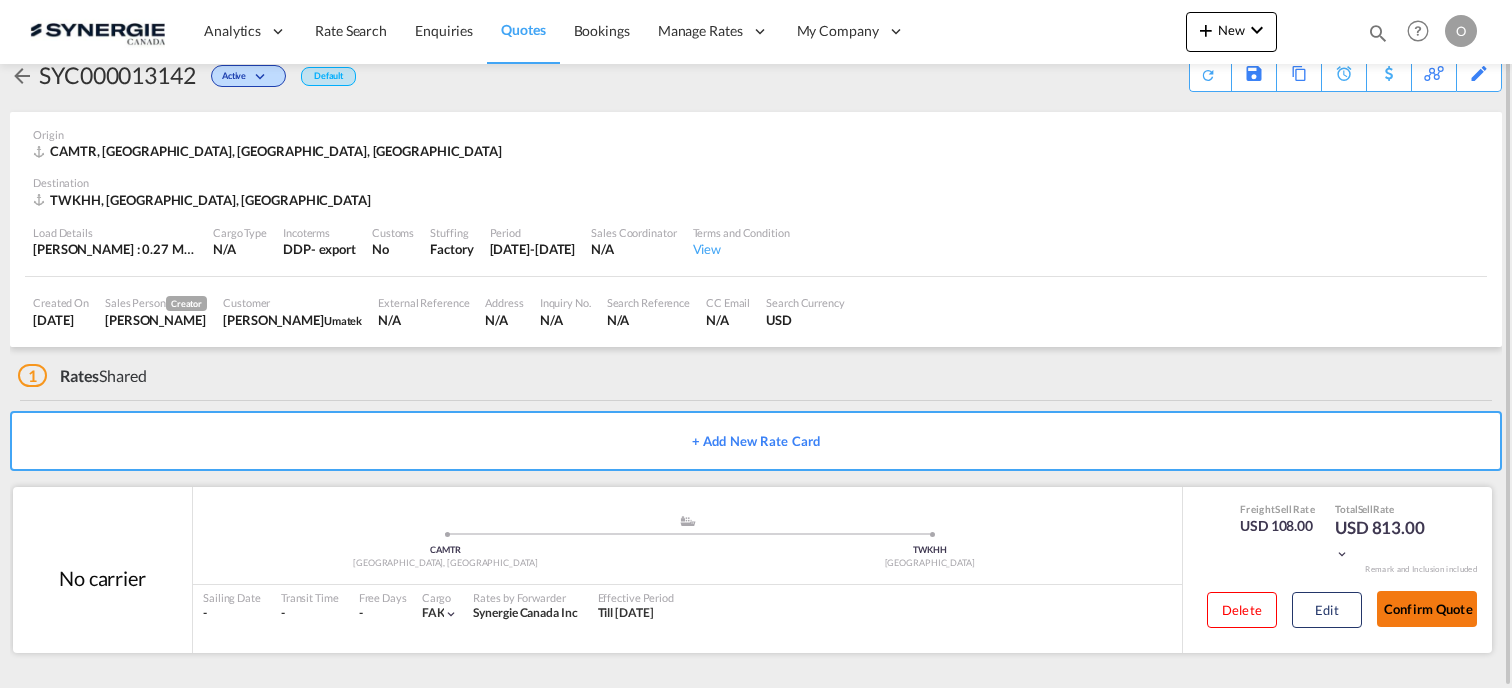 click on "Confirm Quote" at bounding box center (1427, 609) 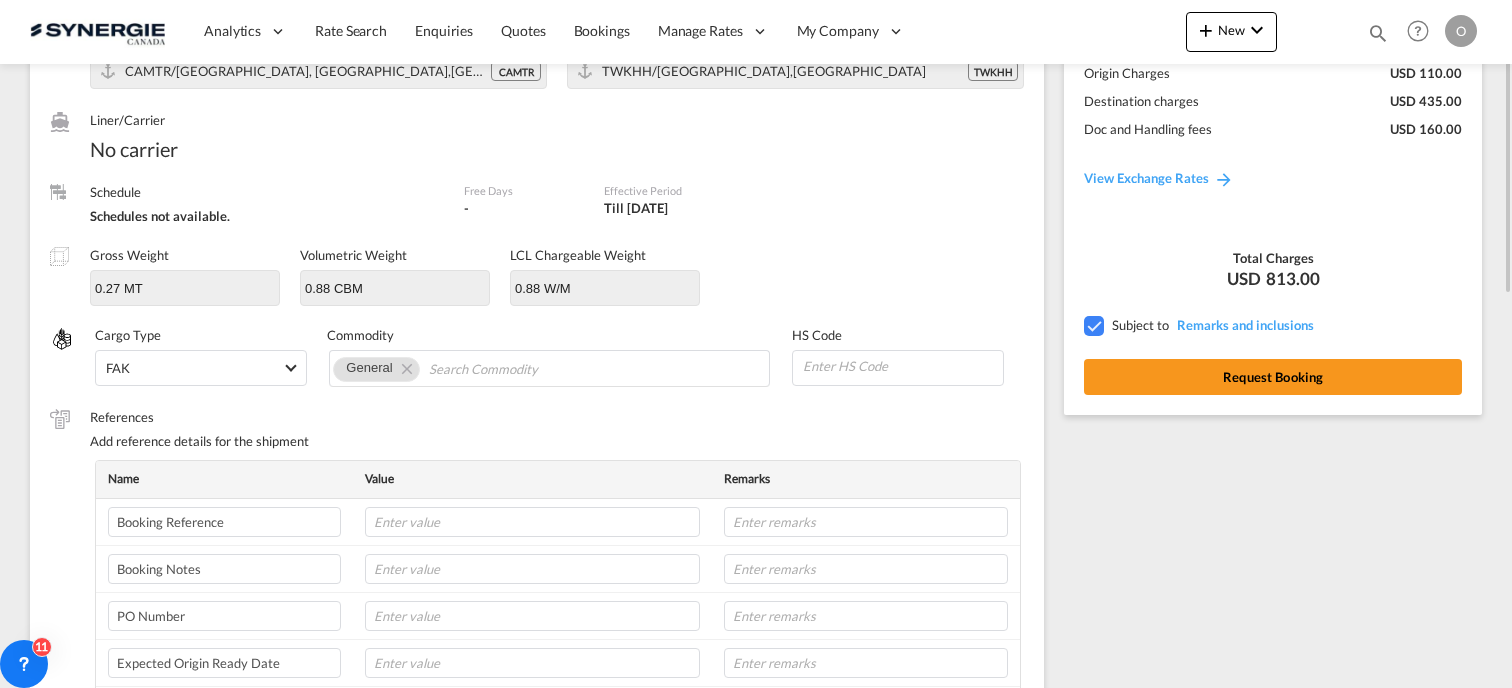 scroll, scrollTop: 12, scrollLeft: 0, axis: vertical 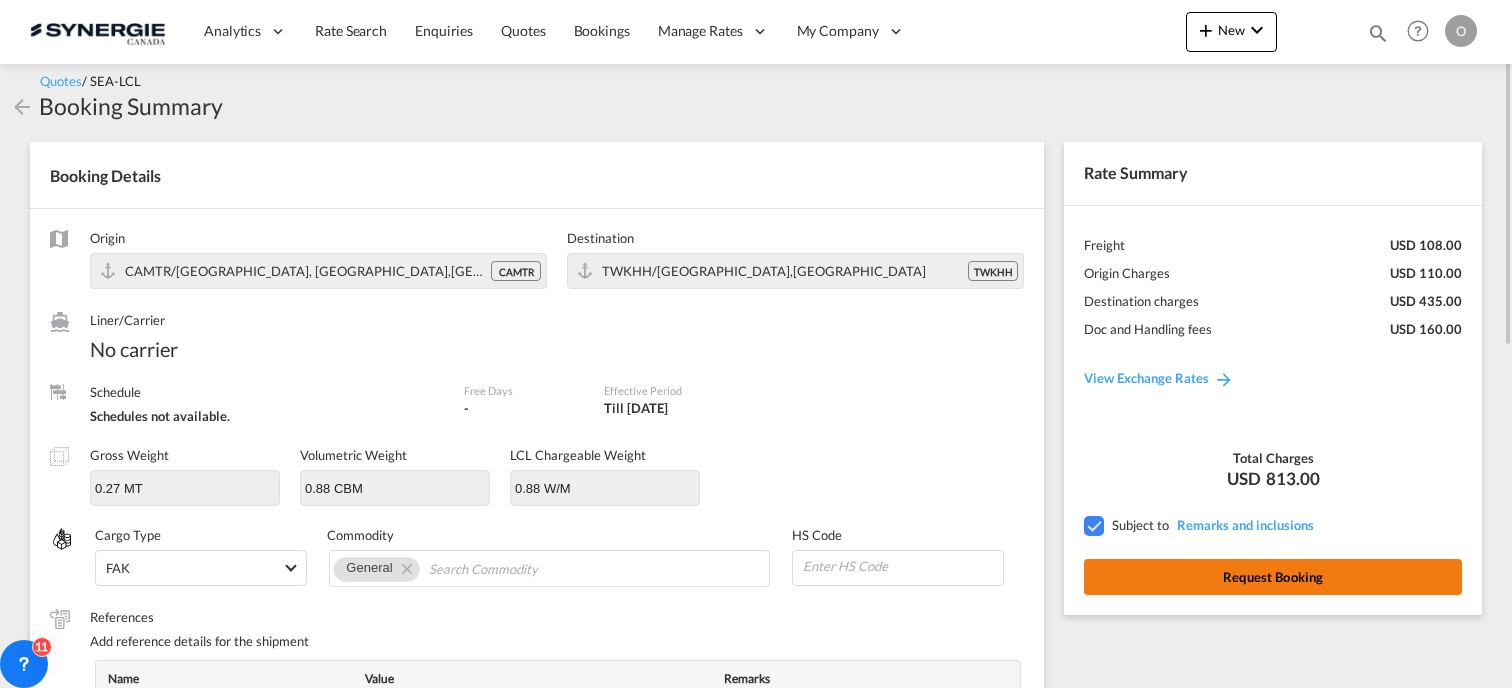 click on "Request Booking" at bounding box center (1273, 577) 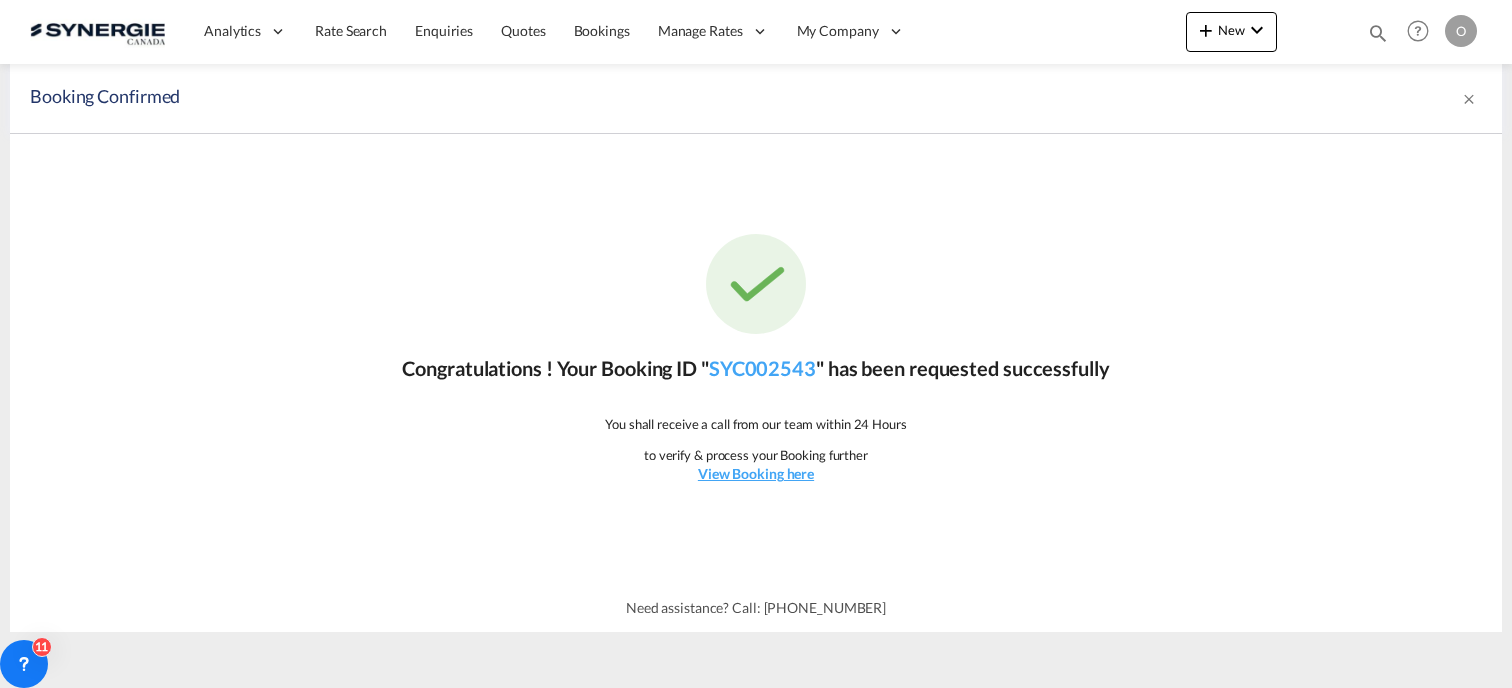 scroll, scrollTop: 0, scrollLeft: 0, axis: both 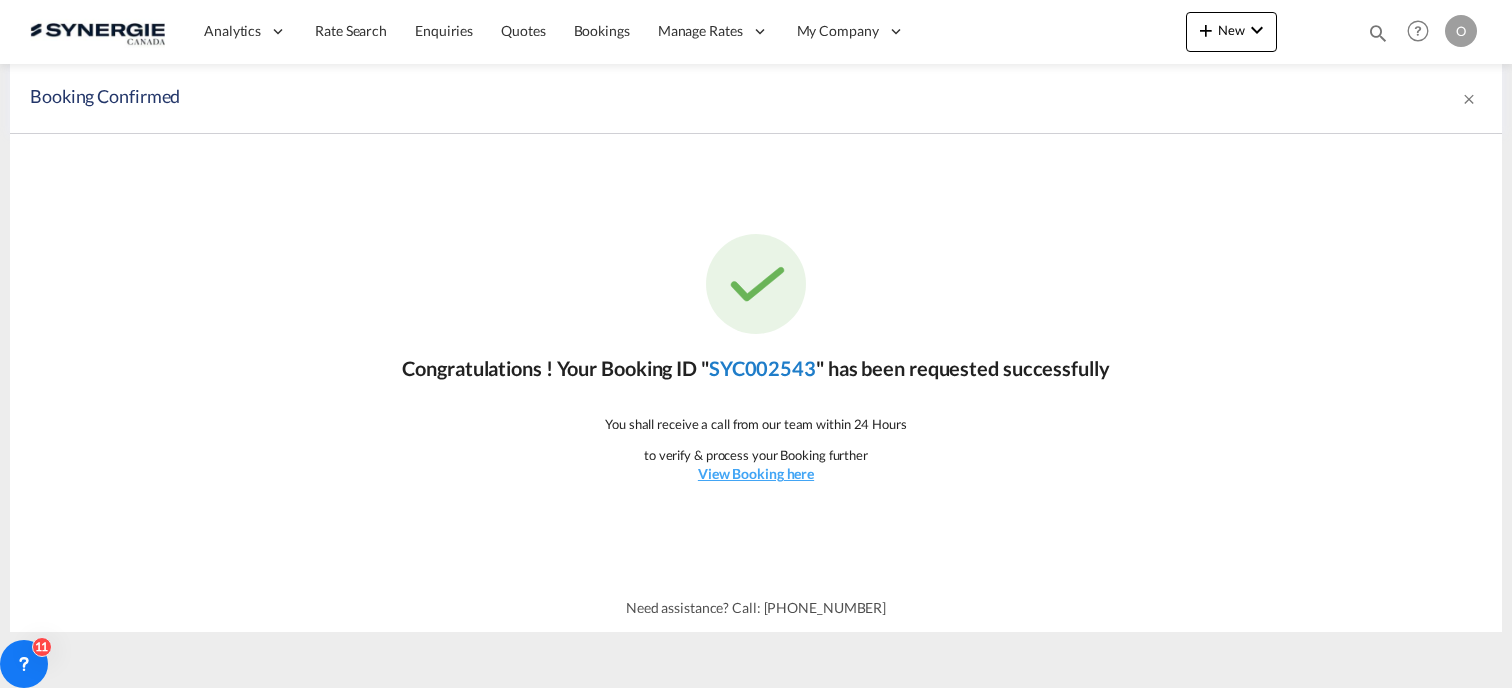 click on "SYC002543" 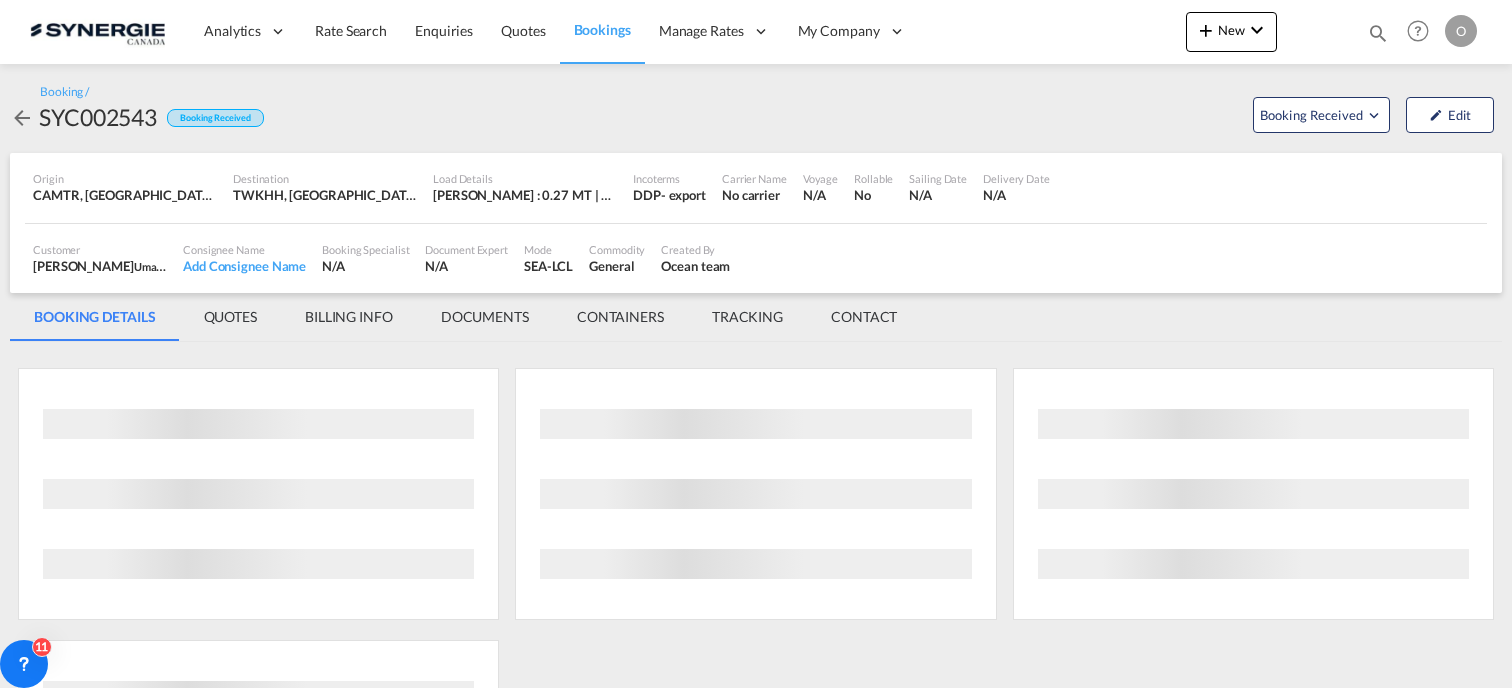 scroll, scrollTop: 0, scrollLeft: 0, axis: both 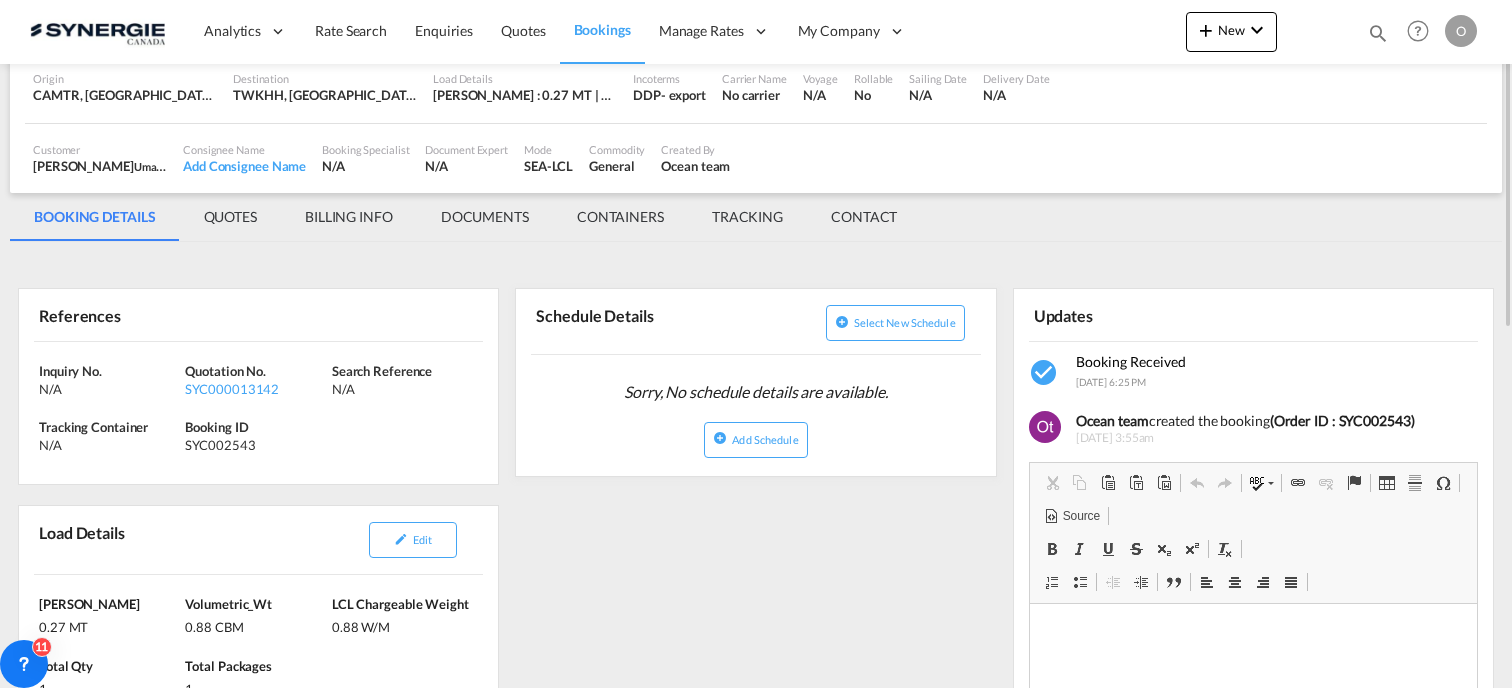 click on "QUOTES" at bounding box center (230, 217) 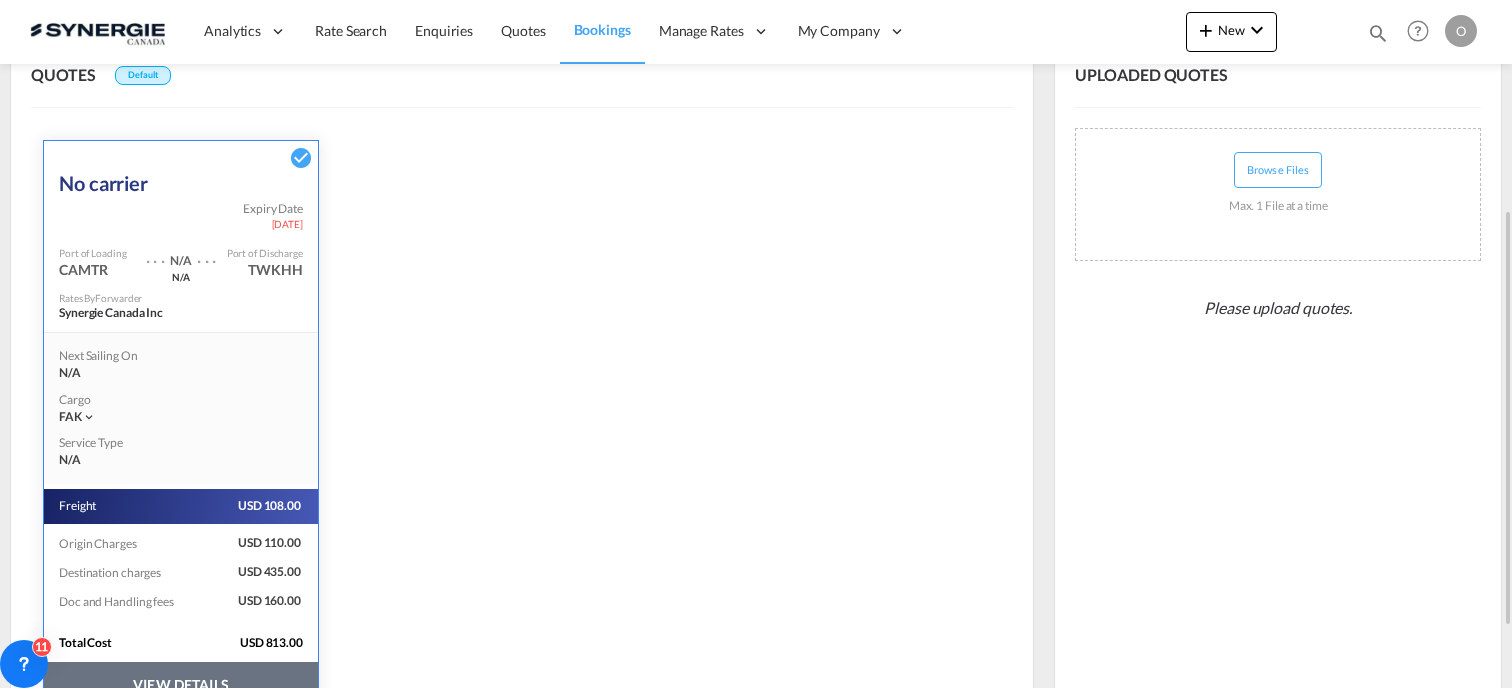 scroll, scrollTop: 444, scrollLeft: 0, axis: vertical 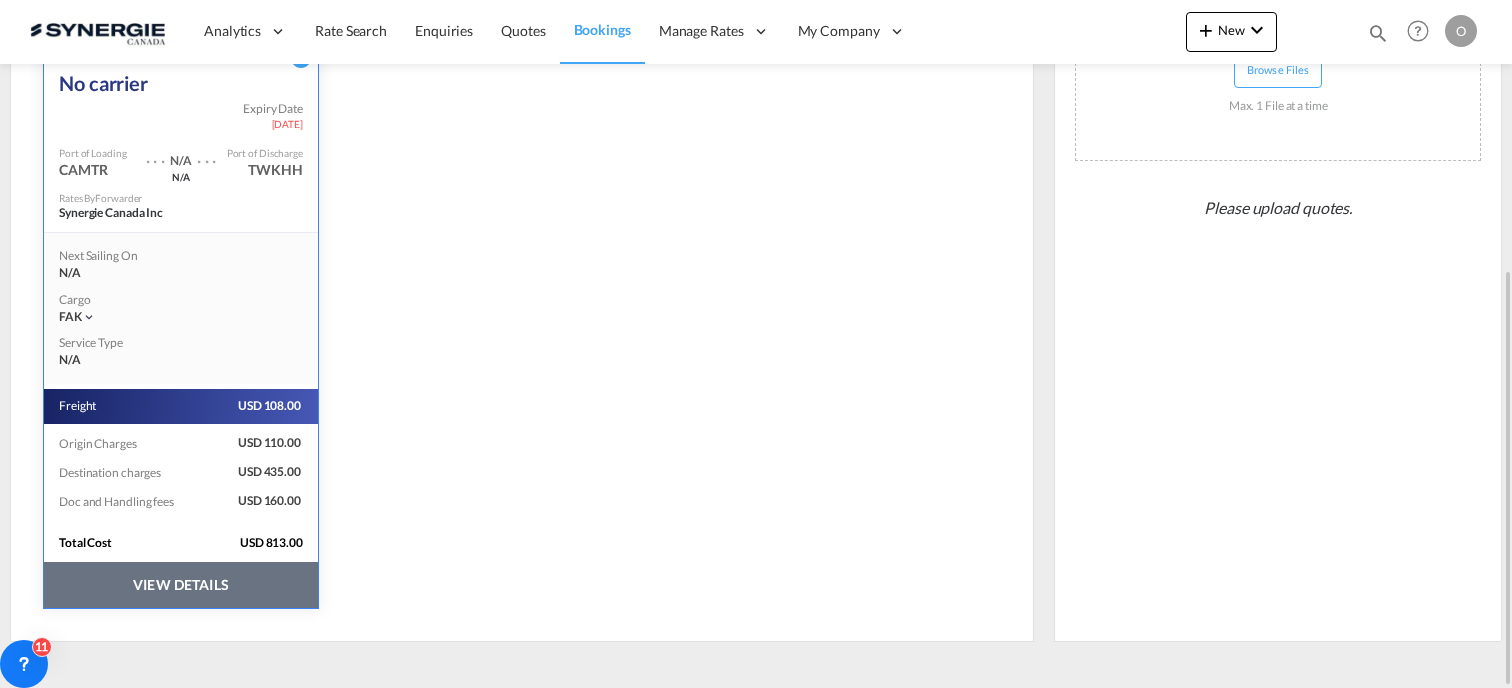 click on "VIEW DETAILS" at bounding box center (181, 585) 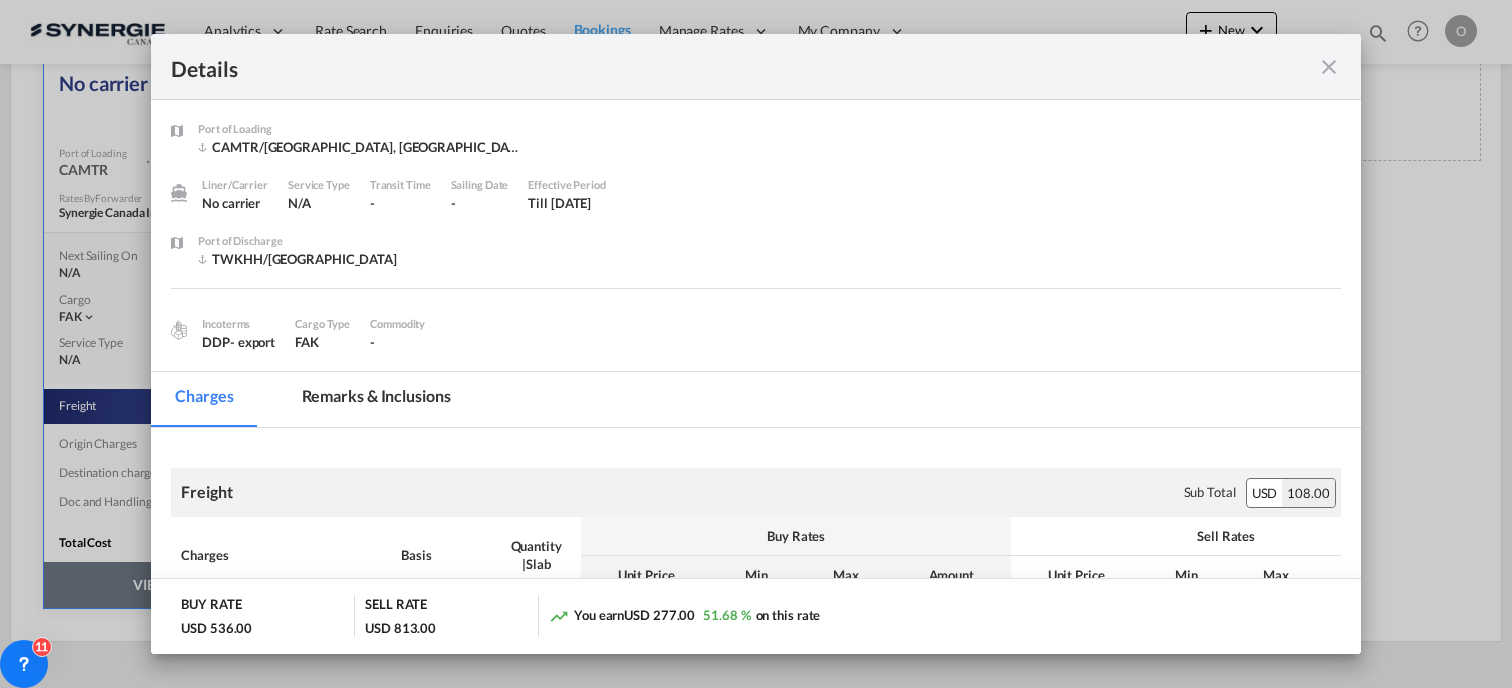 scroll, scrollTop: 200, scrollLeft: 0, axis: vertical 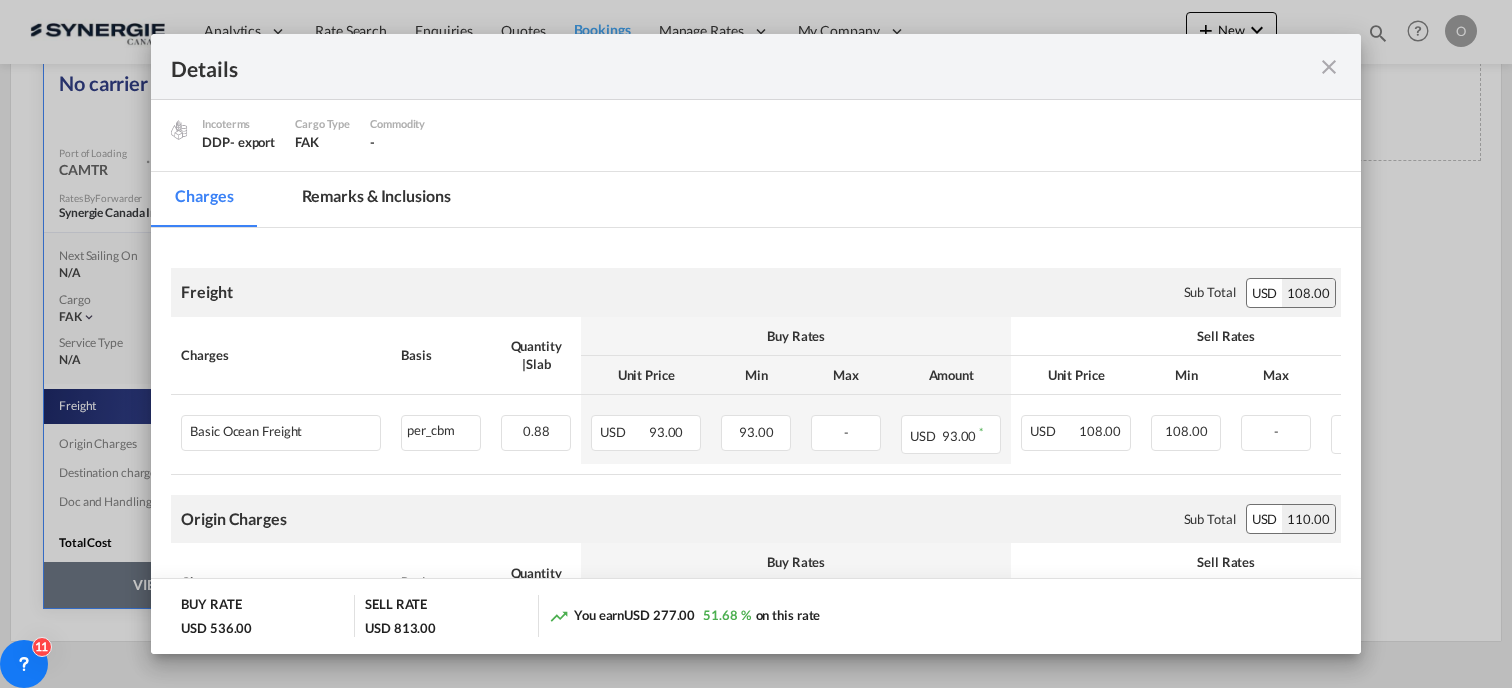drag, startPoint x: 372, startPoint y: 195, endPoint x: 388, endPoint y: 196, distance: 16.03122 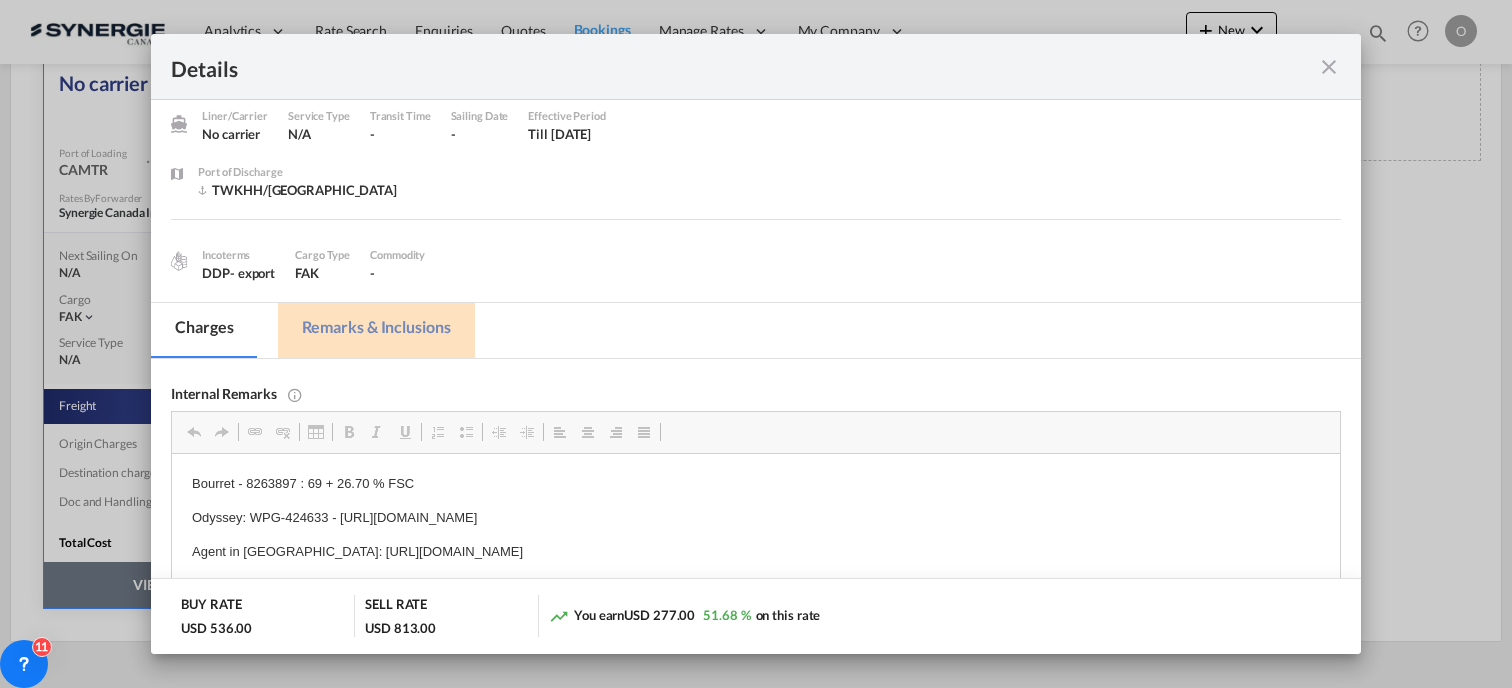 scroll, scrollTop: 0, scrollLeft: 0, axis: both 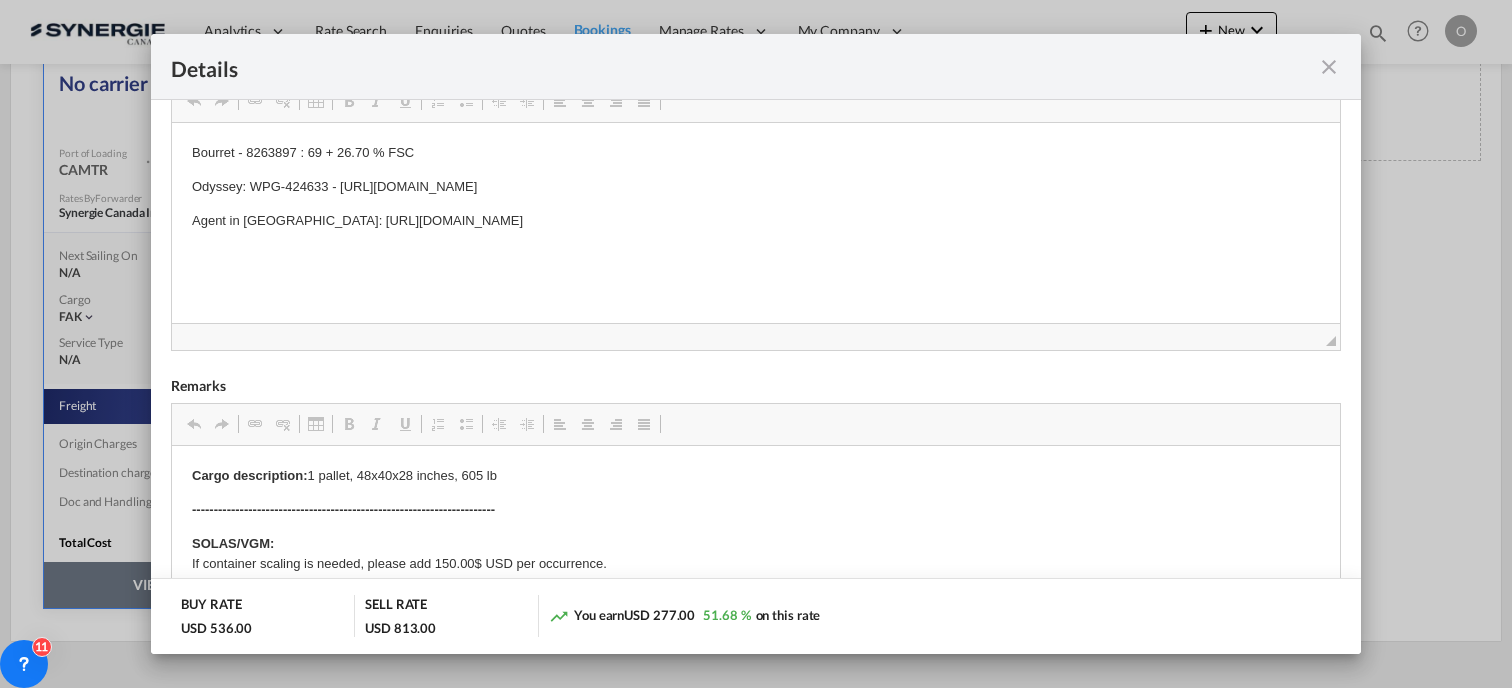 drag, startPoint x: 340, startPoint y: 187, endPoint x: 497, endPoint y: 191, distance: 157.05095 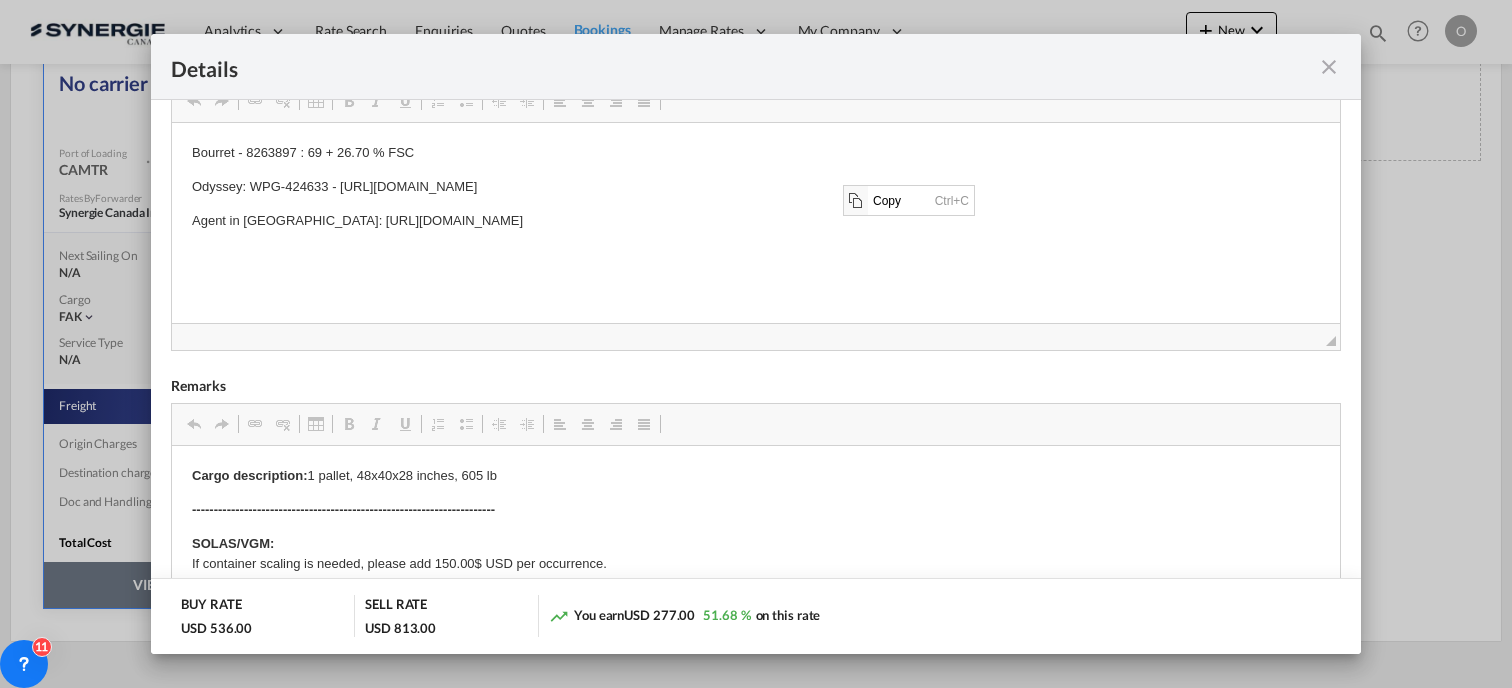 scroll, scrollTop: 0, scrollLeft: 0, axis: both 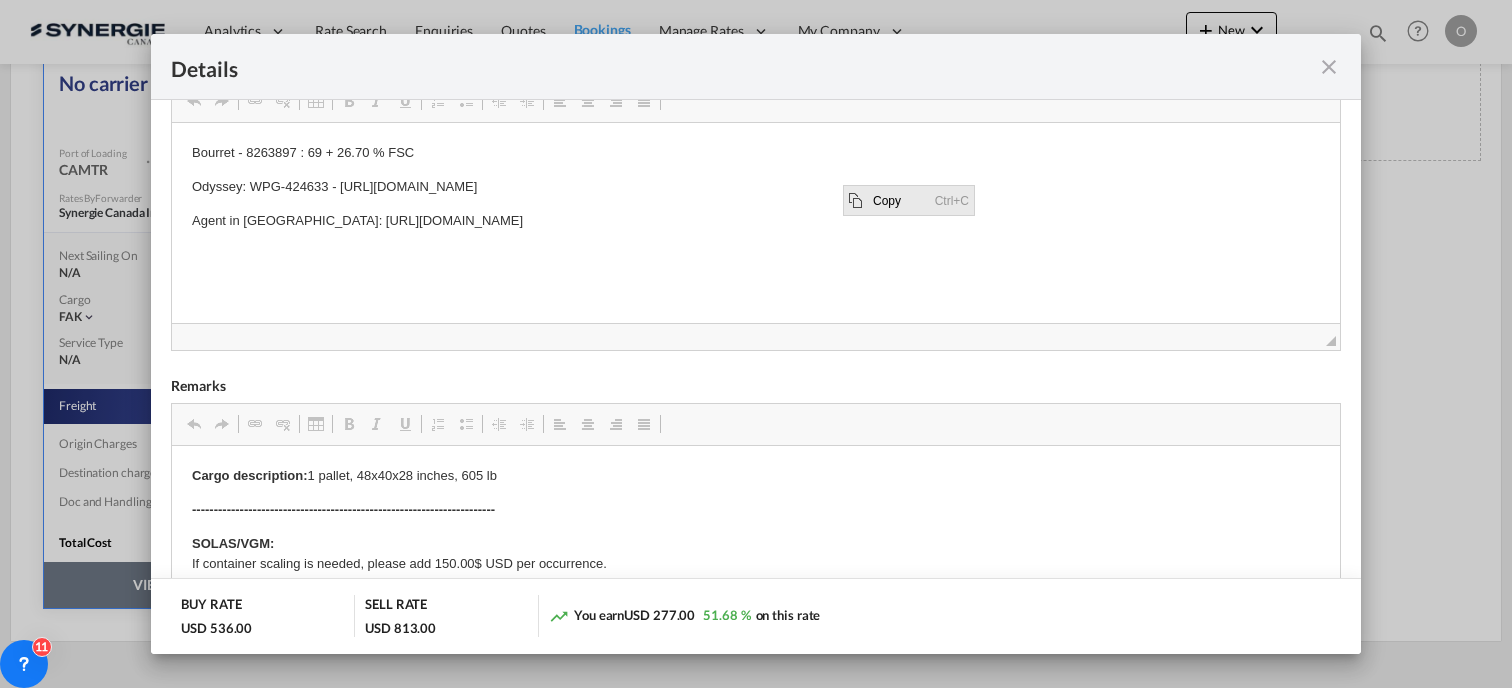 click on "Copy" at bounding box center (899, 200) 